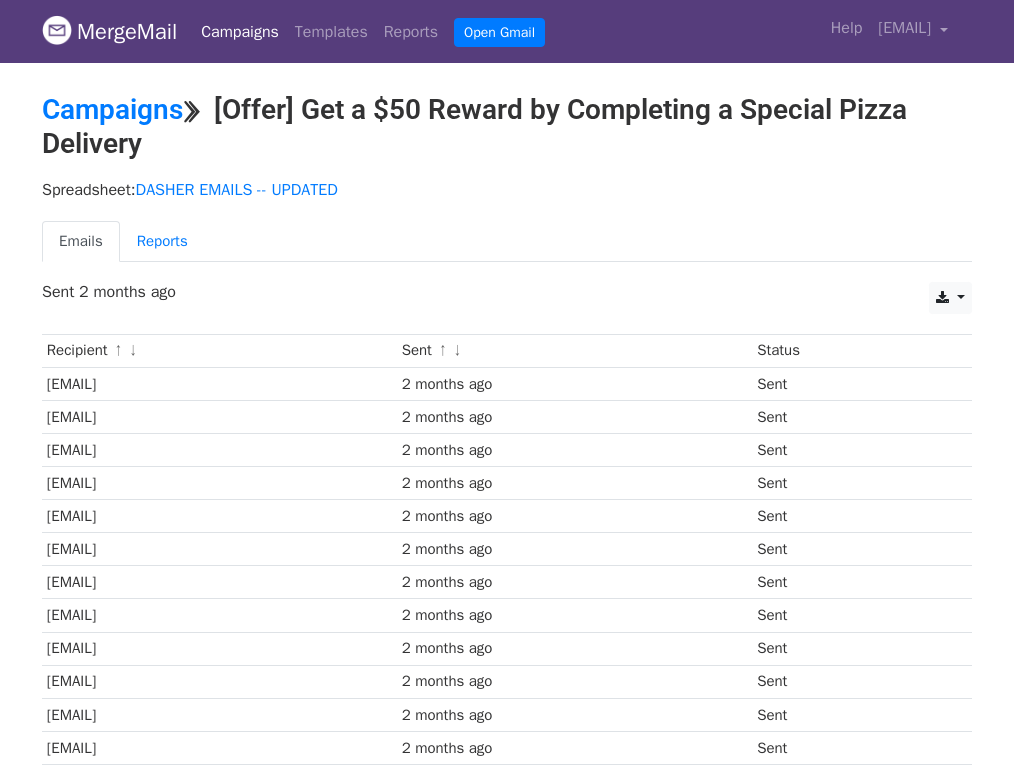 scroll, scrollTop: 0, scrollLeft: 0, axis: both 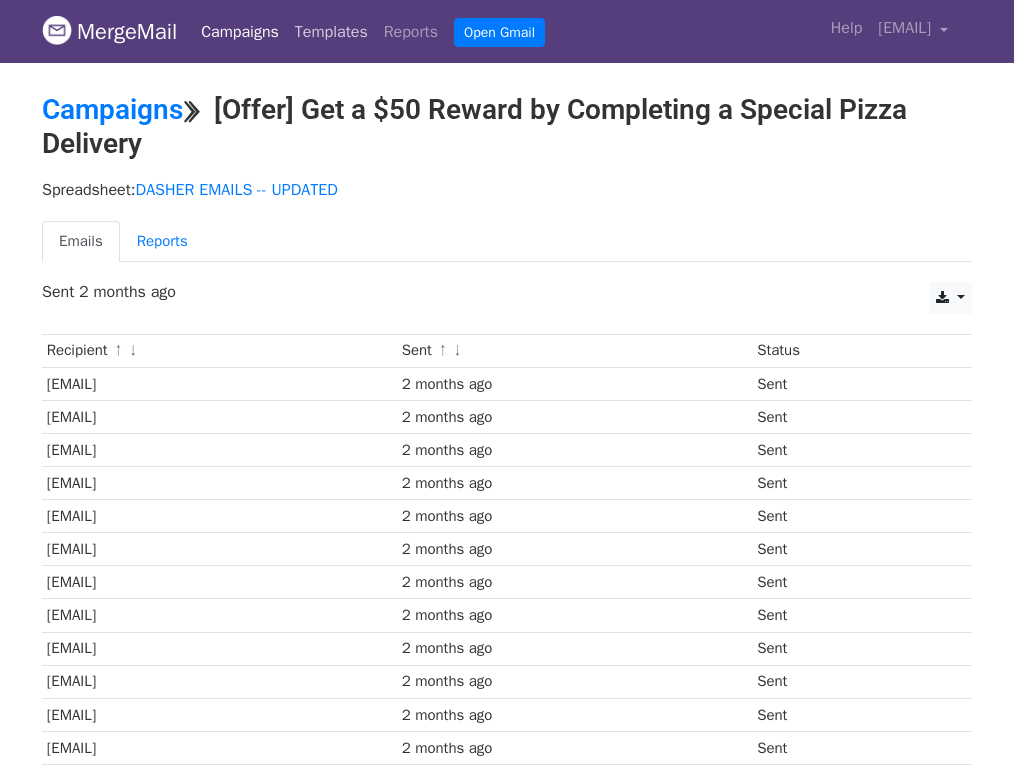 click on "Templates" at bounding box center [331, 32] 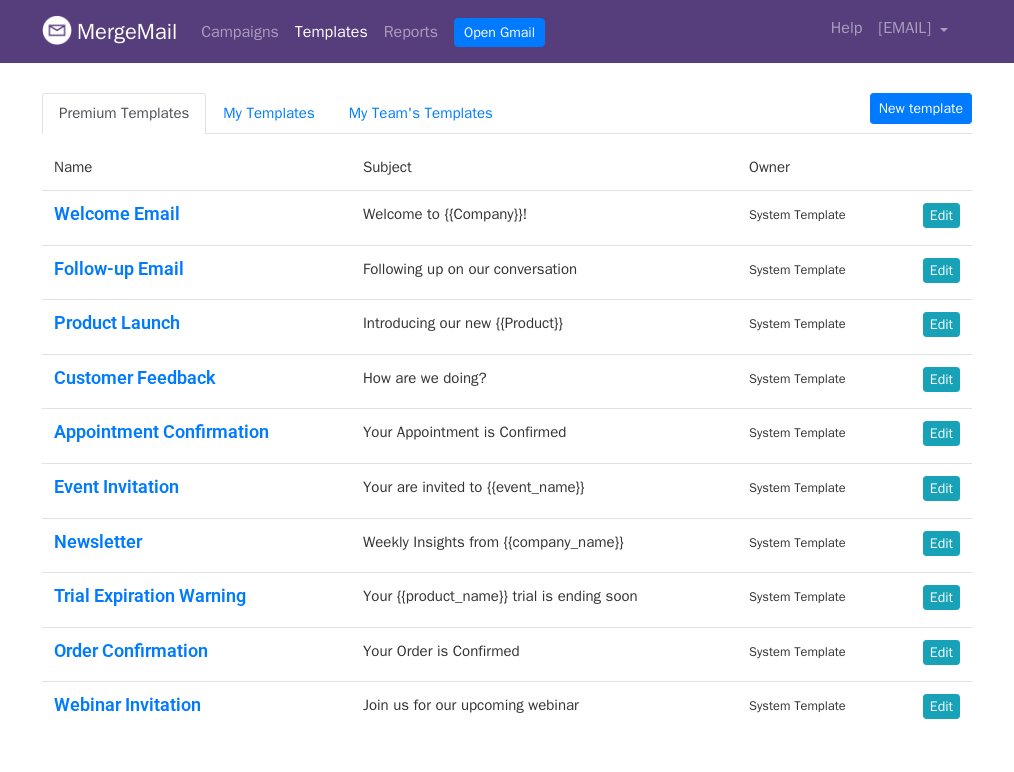 scroll, scrollTop: 0, scrollLeft: 0, axis: both 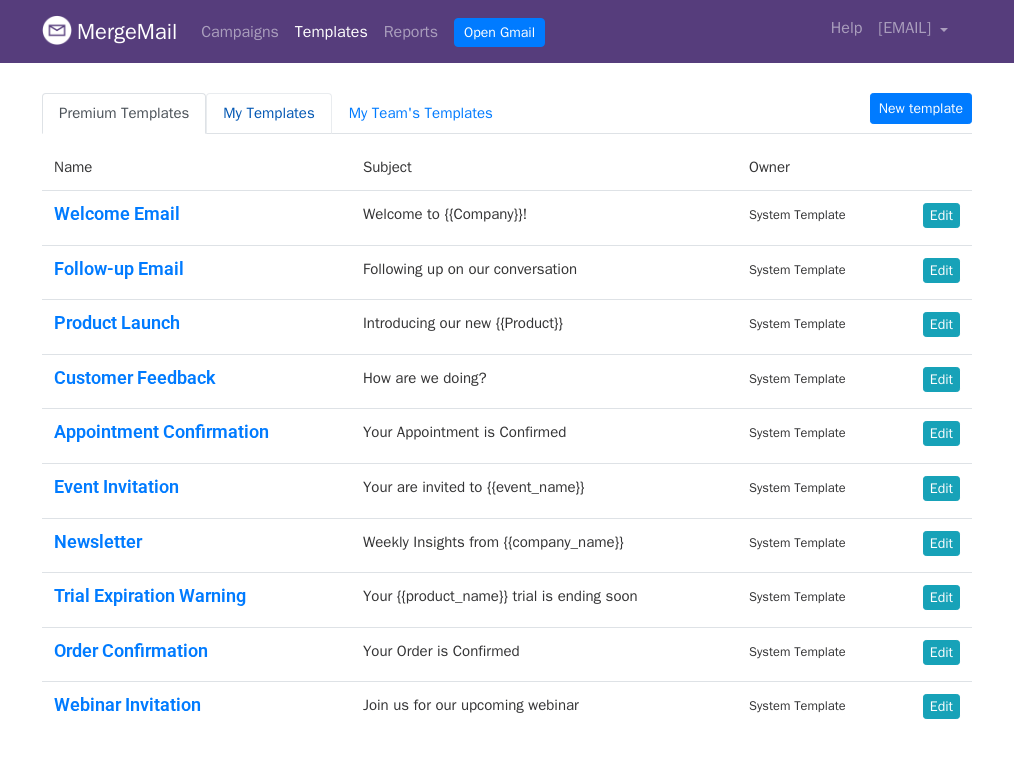 click on "My Templates" at bounding box center (268, 113) 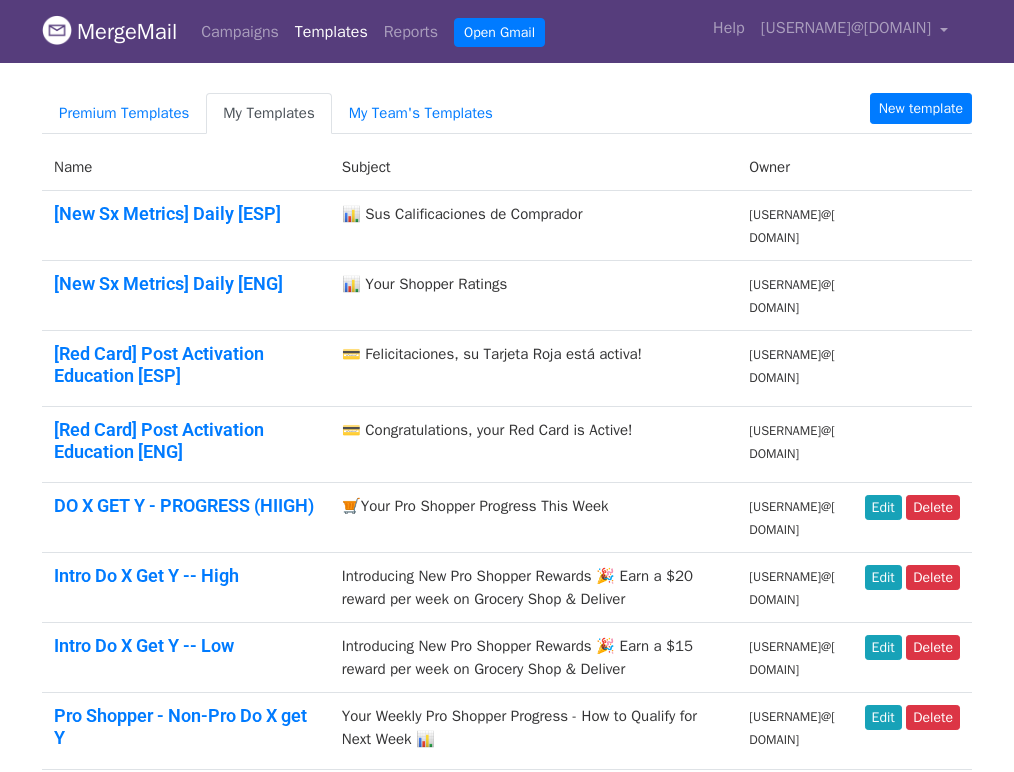 scroll, scrollTop: 0, scrollLeft: 0, axis: both 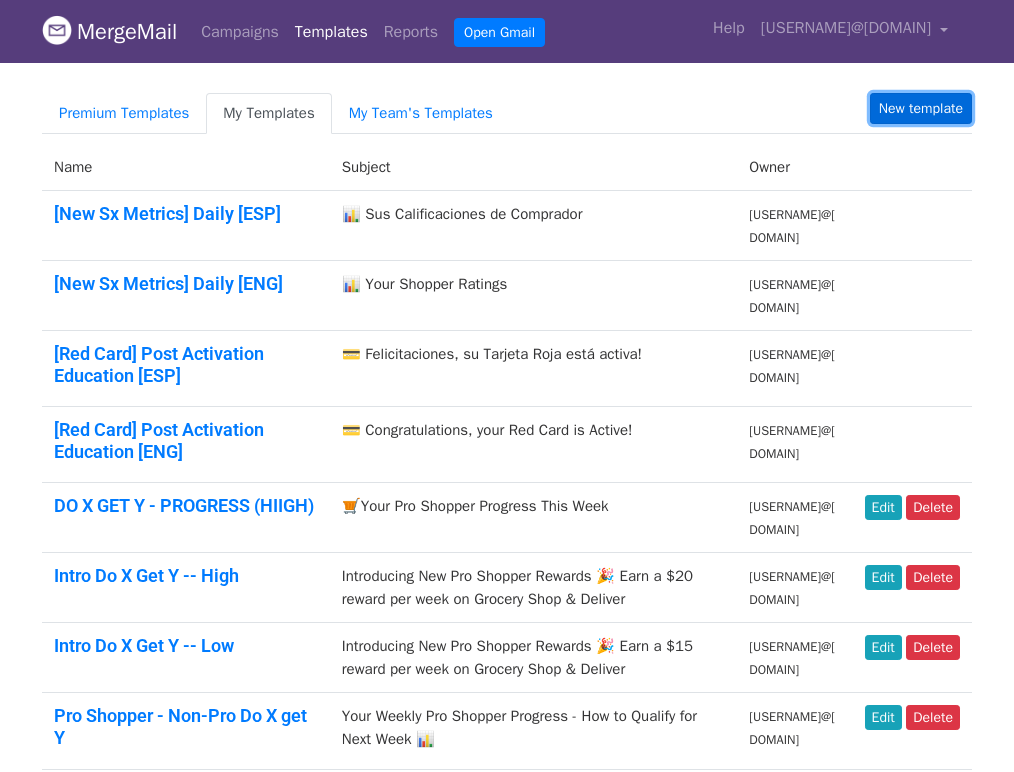 click on "New template" at bounding box center (921, 108) 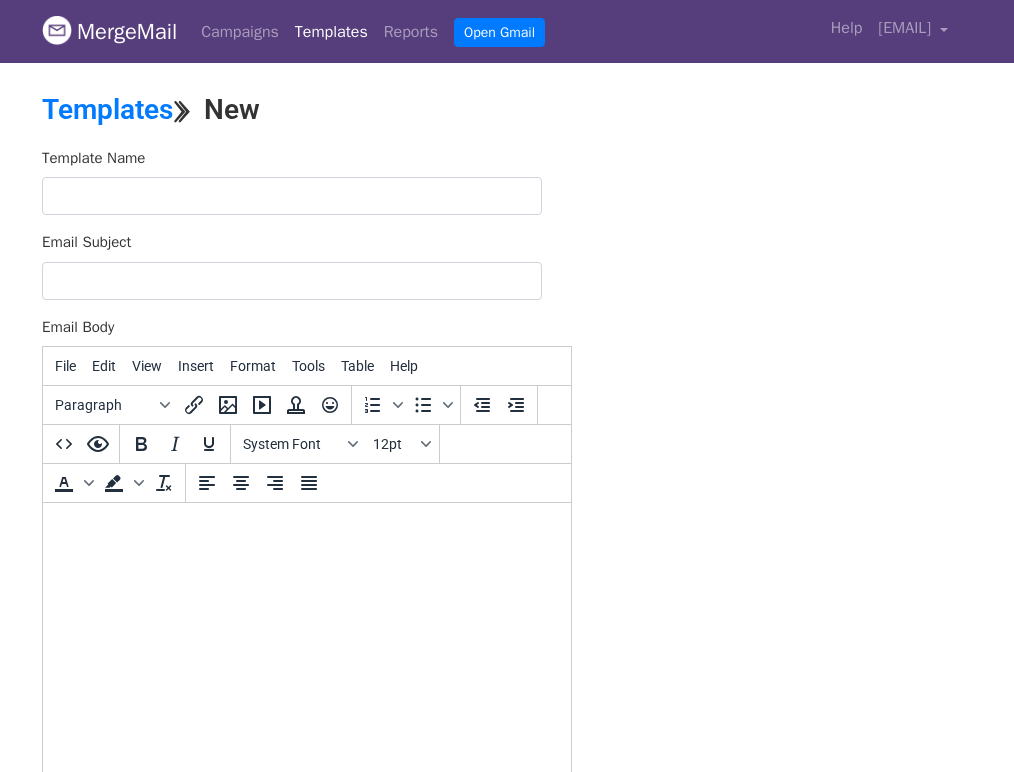 scroll, scrollTop: 0, scrollLeft: 0, axis: both 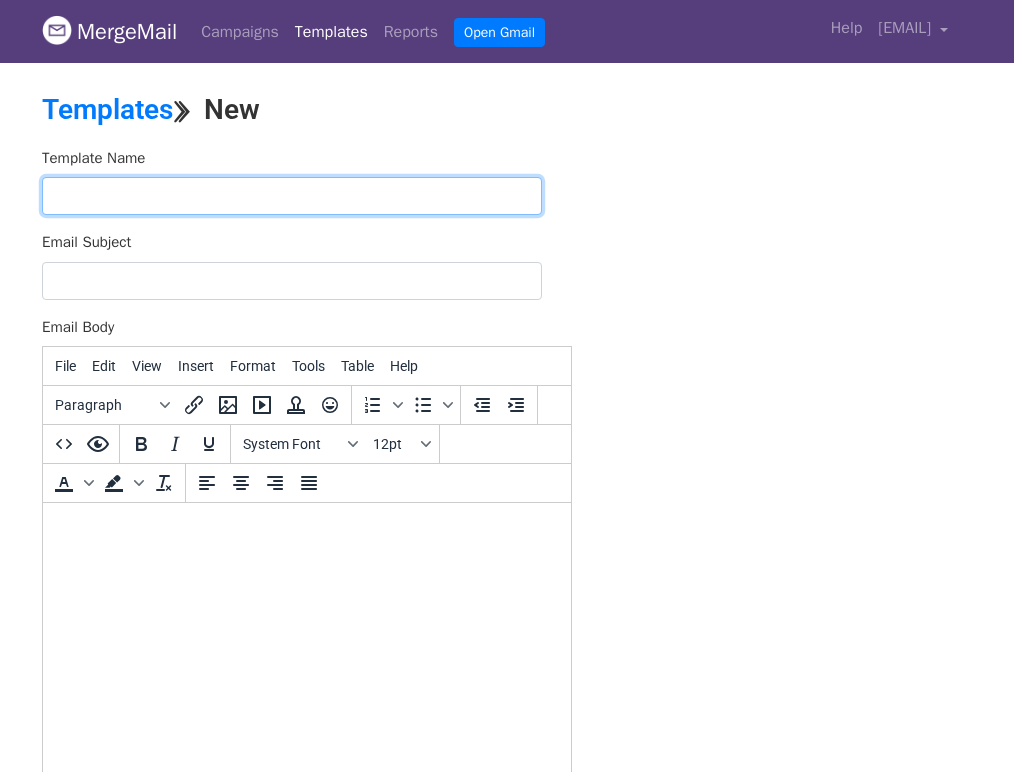 click at bounding box center [292, 196] 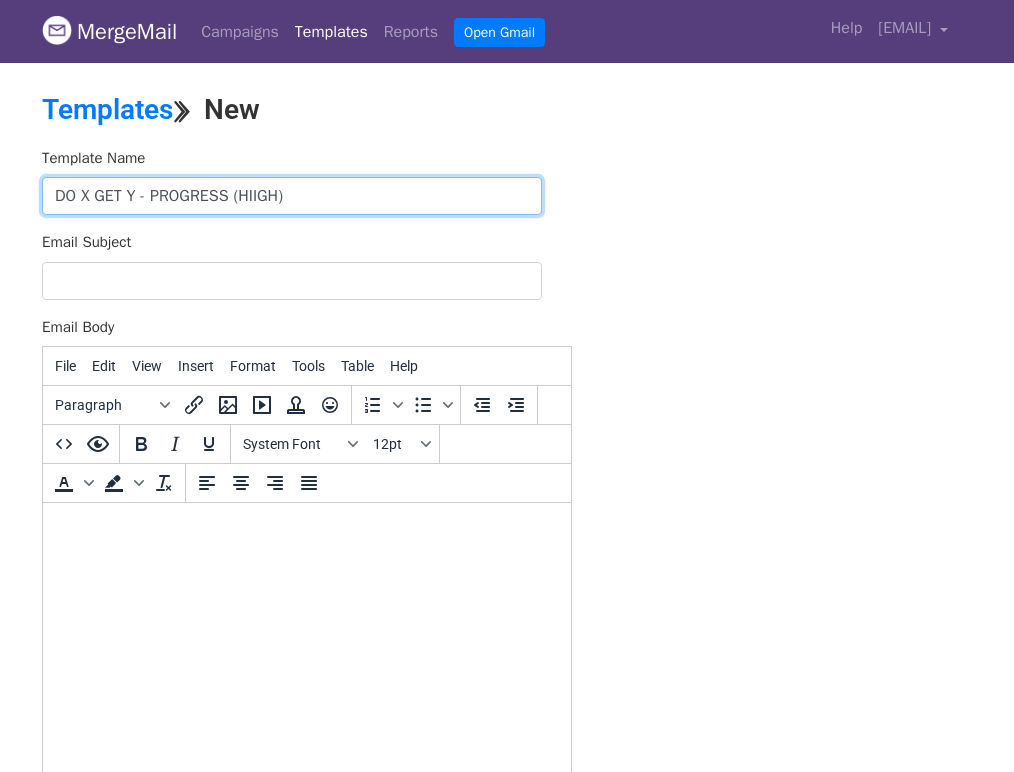 drag, startPoint x: 293, startPoint y: 192, endPoint x: 252, endPoint y: 192, distance: 41 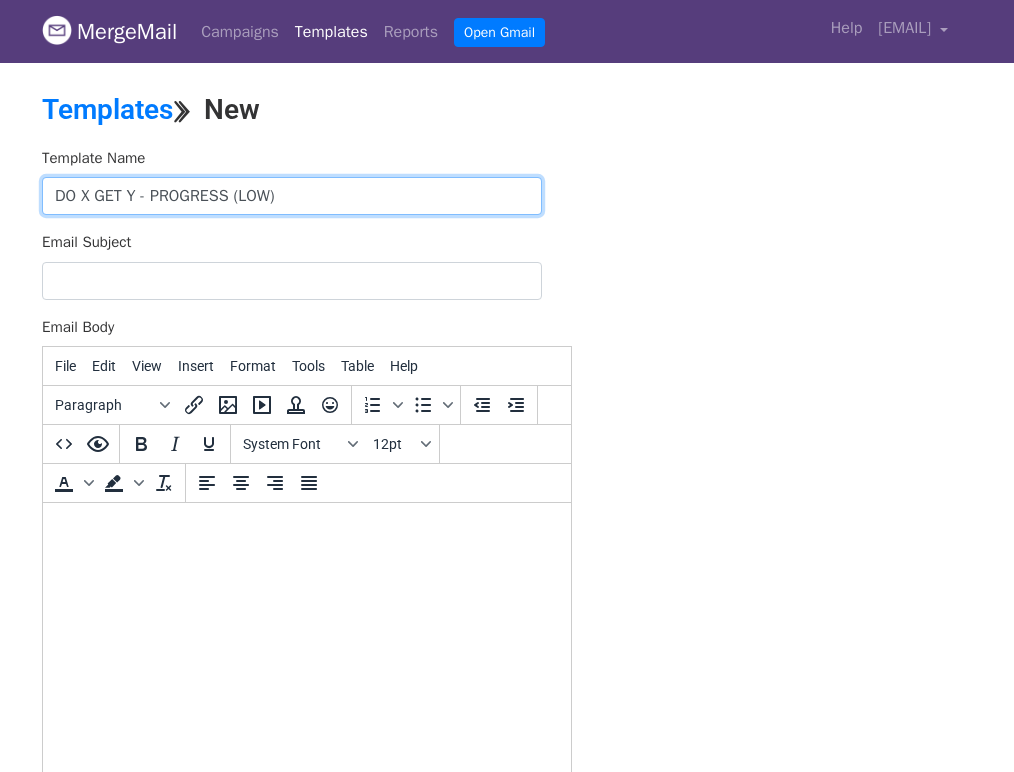 type on "DO X GET Y - PROGRESS (LOW)" 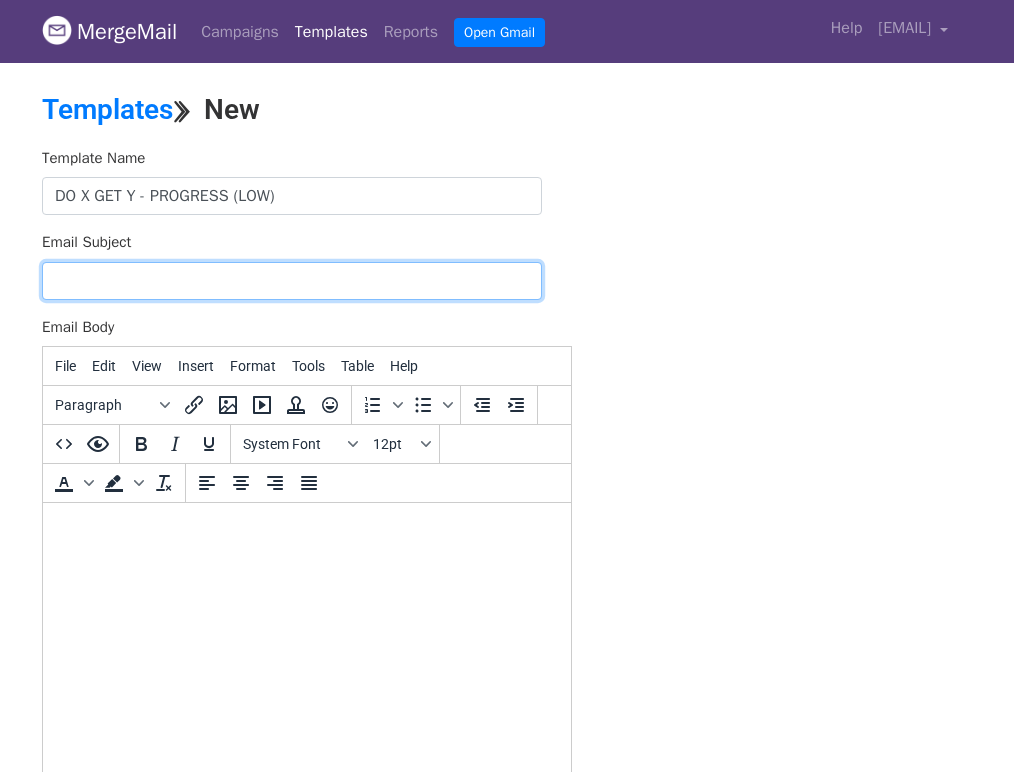 click on "Email Subject" at bounding box center [292, 281] 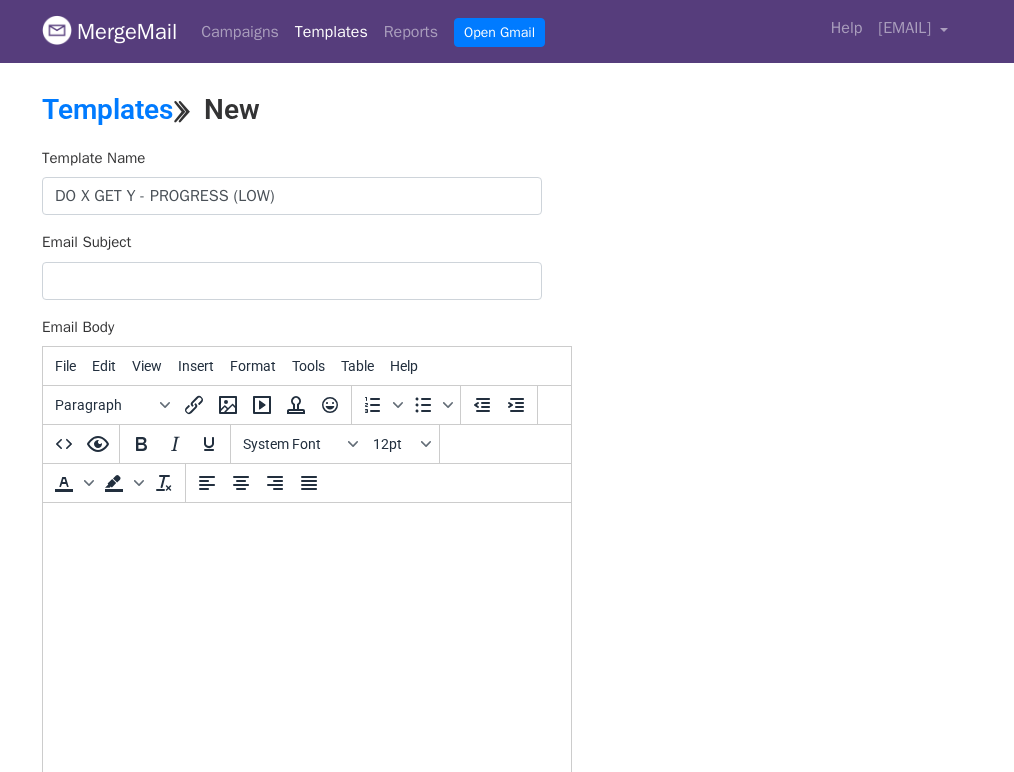 click at bounding box center [307, 530] 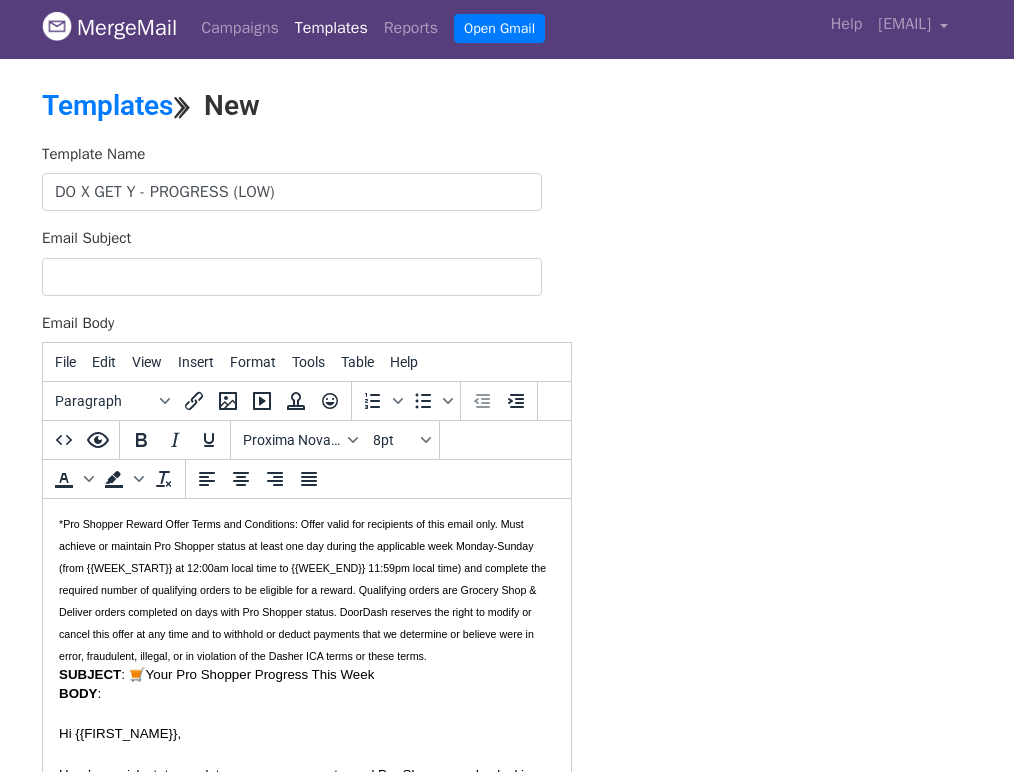 scroll, scrollTop: 738, scrollLeft: 0, axis: vertical 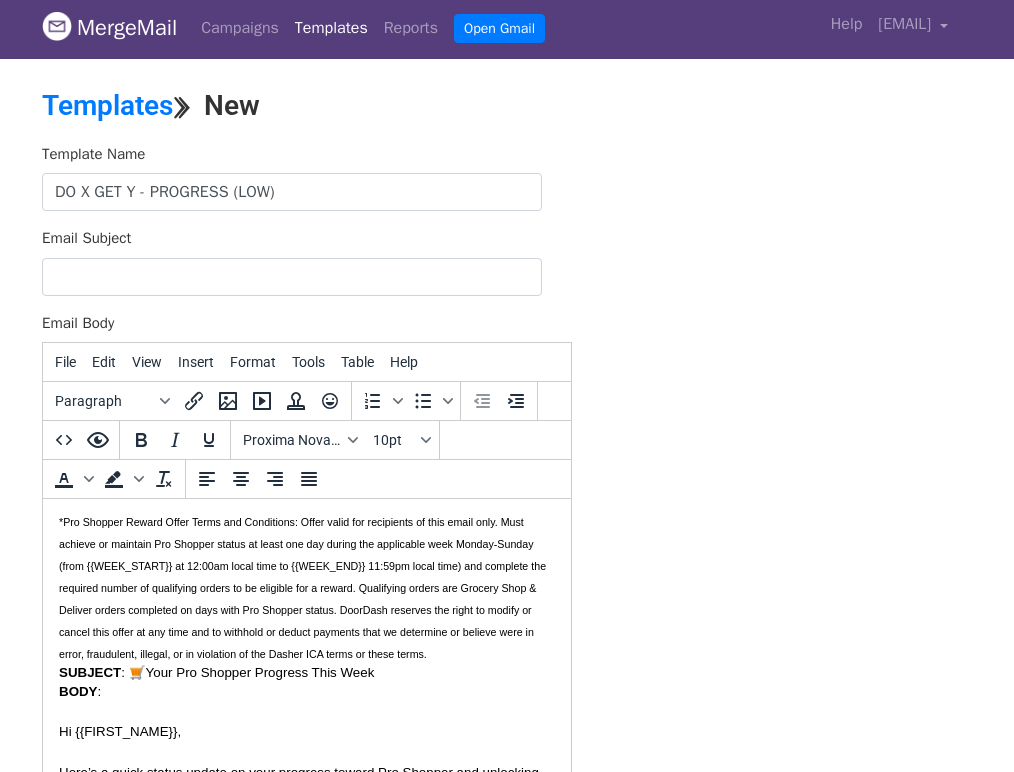 click on ": 🛒Your Pro Shopper Progress This Week" at bounding box center (247, 672) 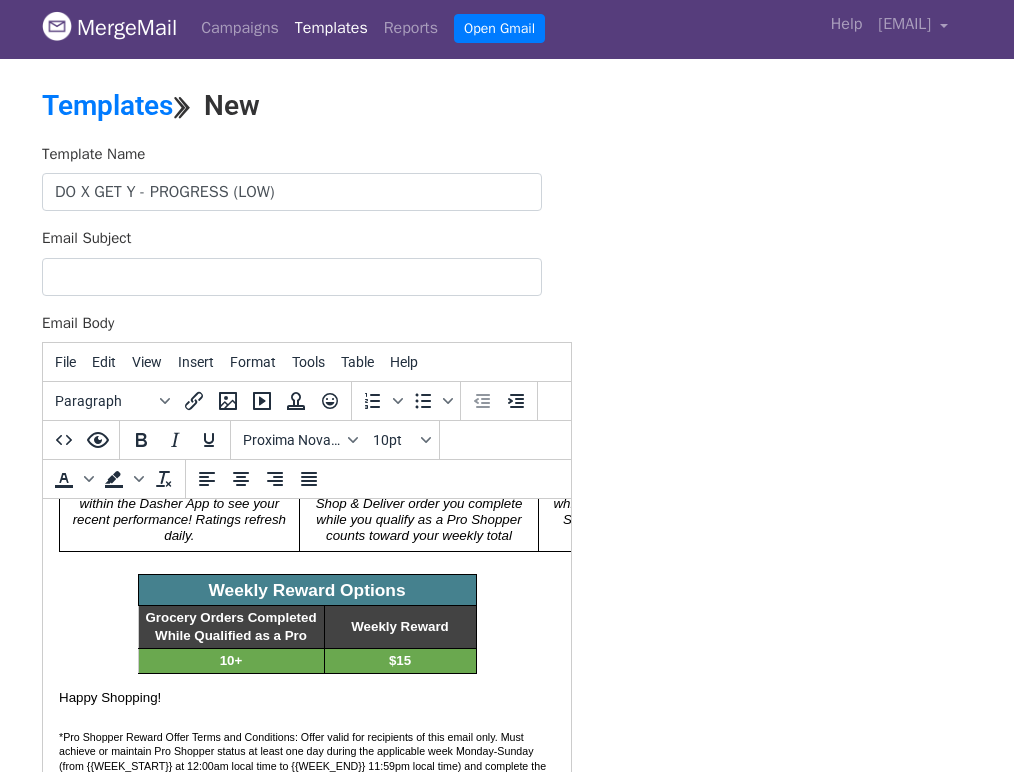 scroll, scrollTop: 1416, scrollLeft: 0, axis: vertical 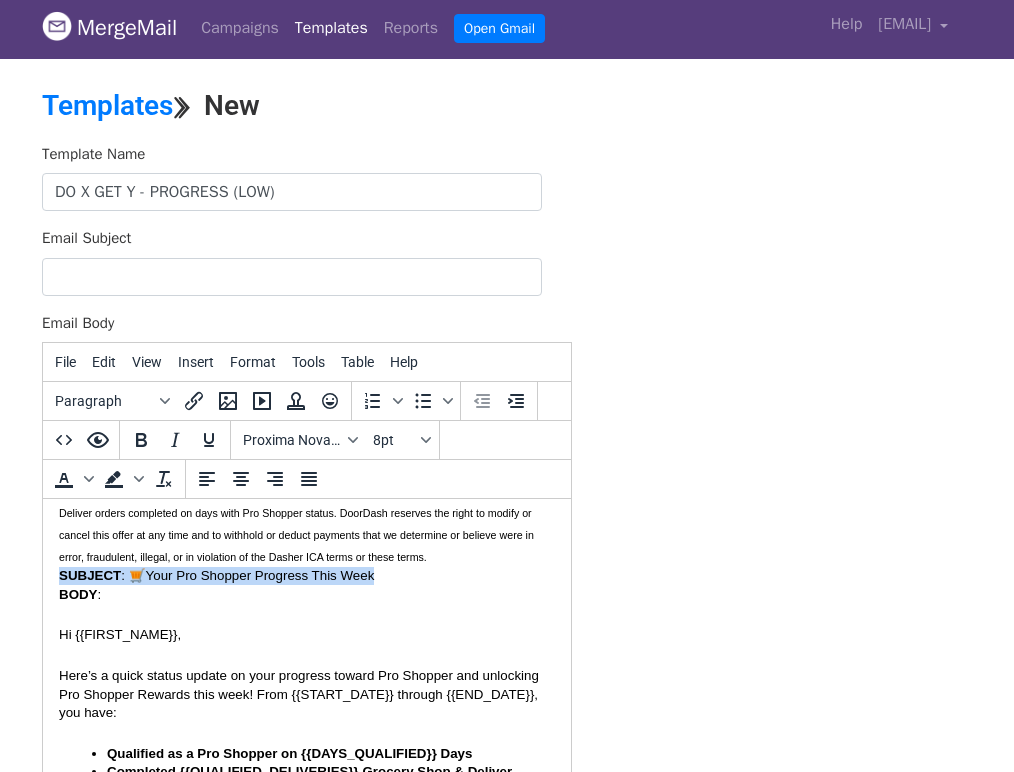 drag, startPoint x: 470, startPoint y: 741, endPoint x: 42, endPoint y: 608, distance: 448.18857 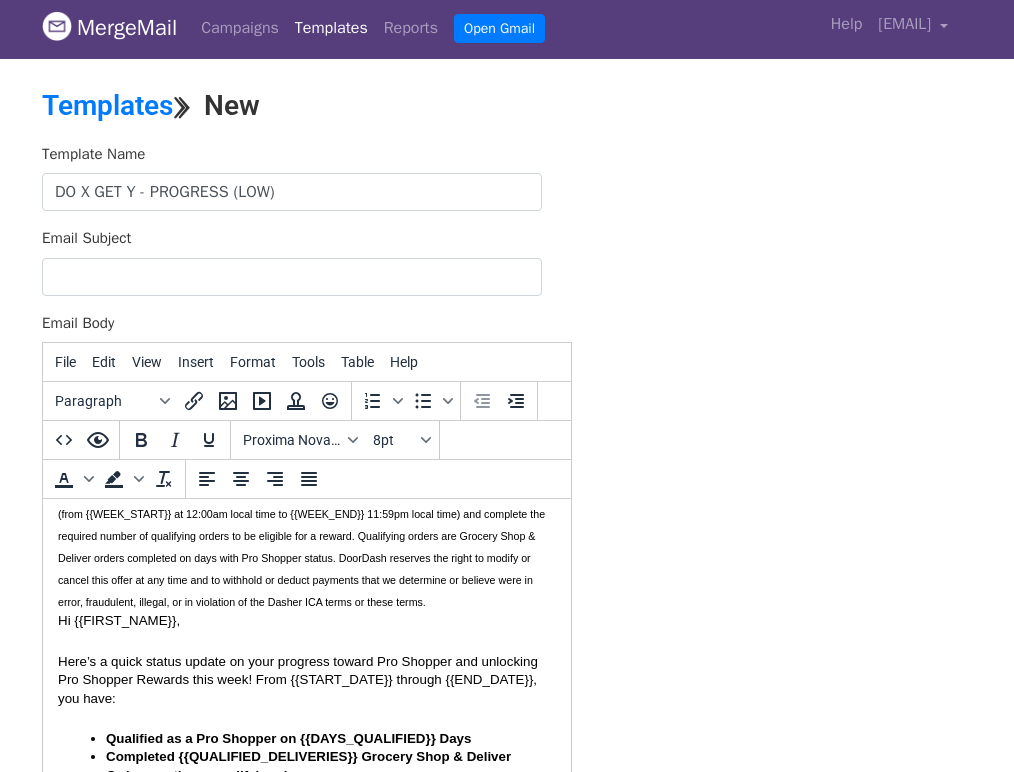 scroll, scrollTop: 846, scrollLeft: 1, axis: both 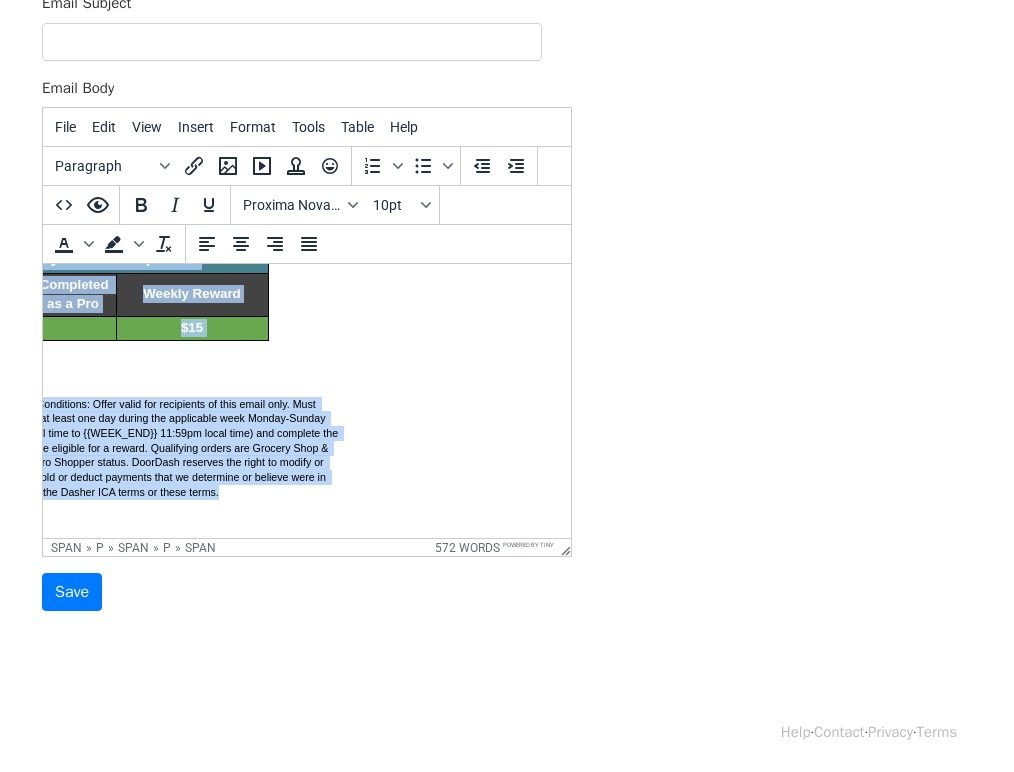 drag, startPoint x: 59, startPoint y: 330, endPoint x: 309, endPoint y: 501, distance: 302.88776 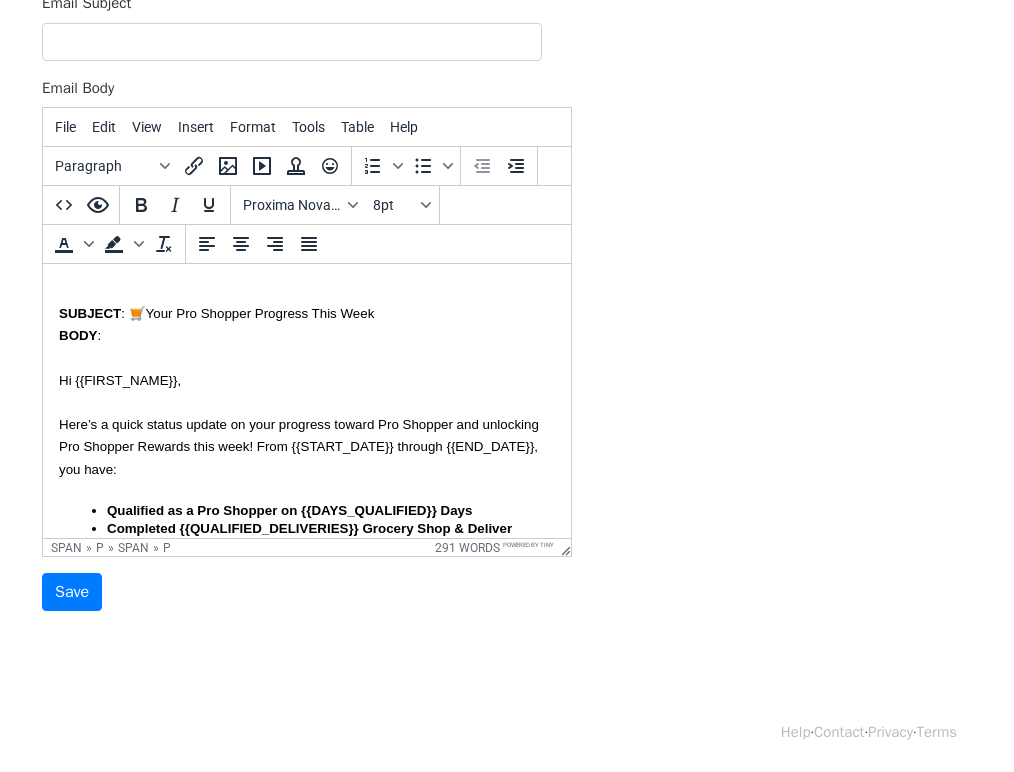 scroll, scrollTop: 2, scrollLeft: 0, axis: vertical 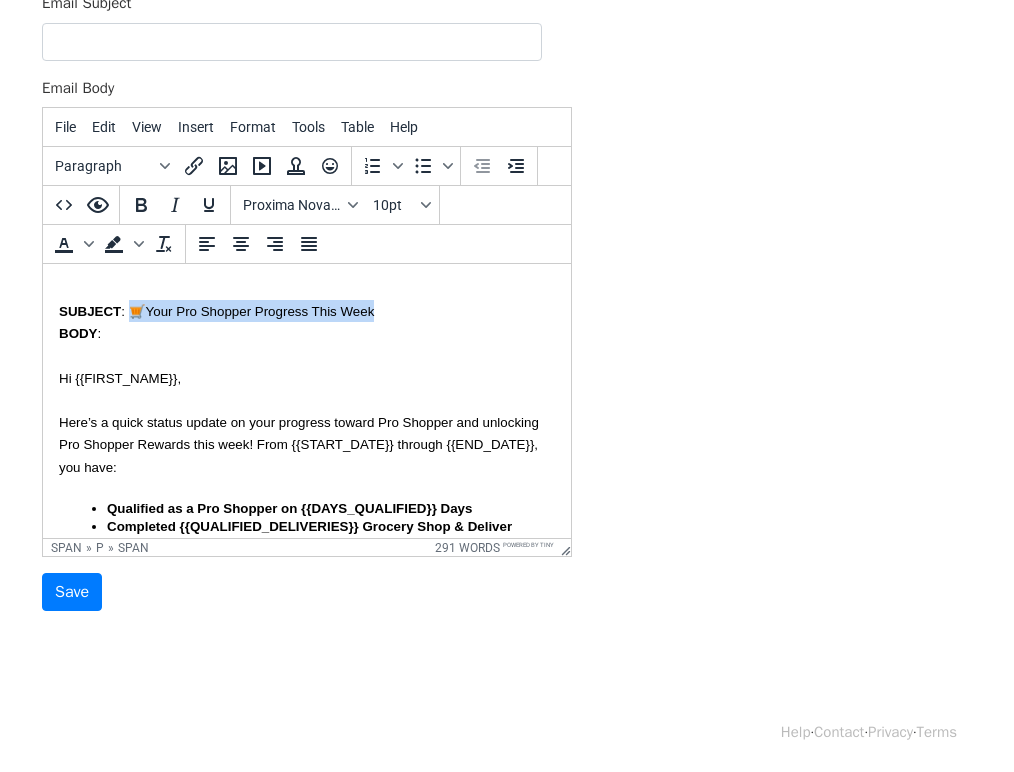 drag, startPoint x: 394, startPoint y: 312, endPoint x: 129, endPoint y: 309, distance: 265.01697 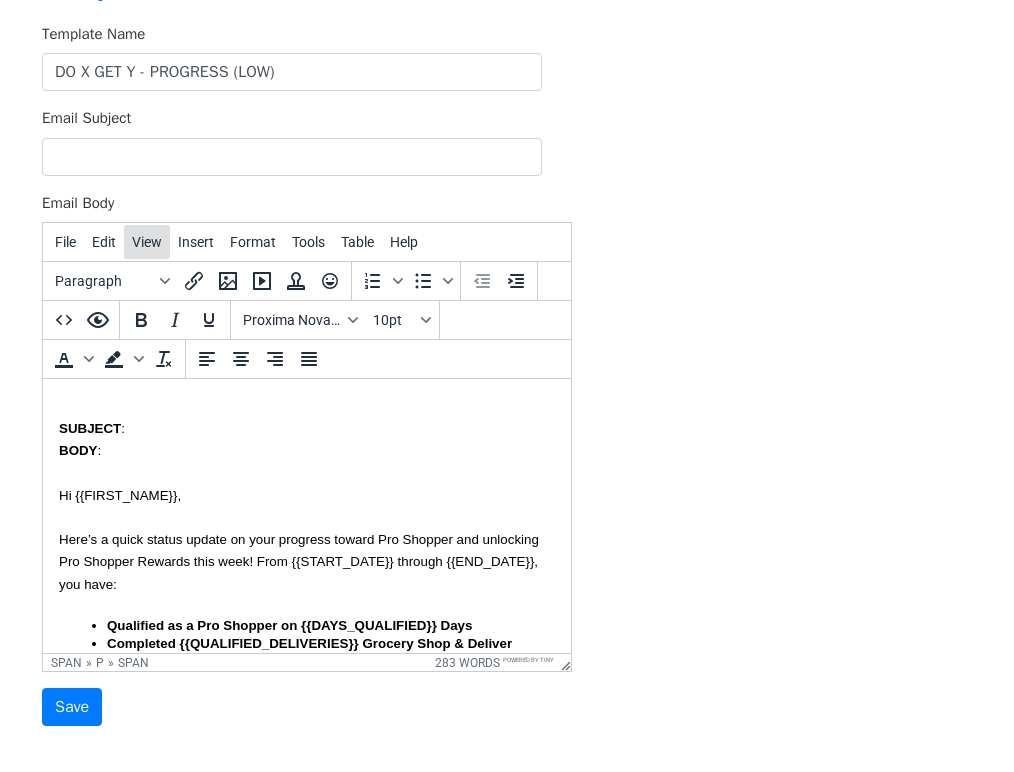 scroll, scrollTop: 111, scrollLeft: 0, axis: vertical 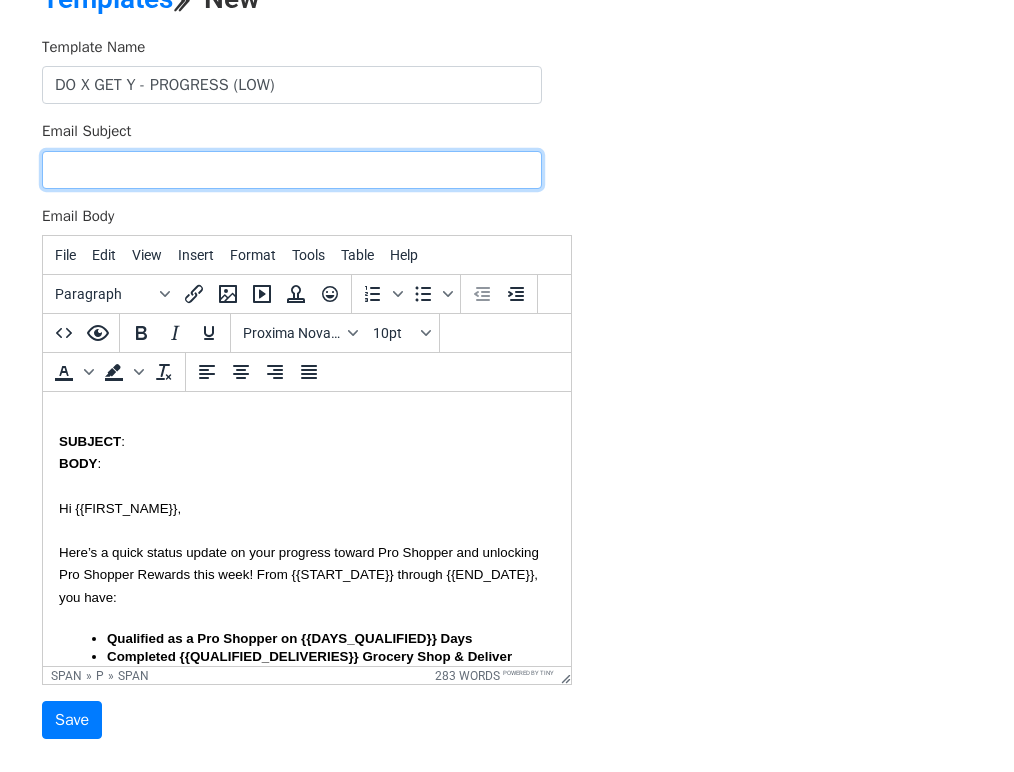 click on "Email Subject" at bounding box center (292, 170) 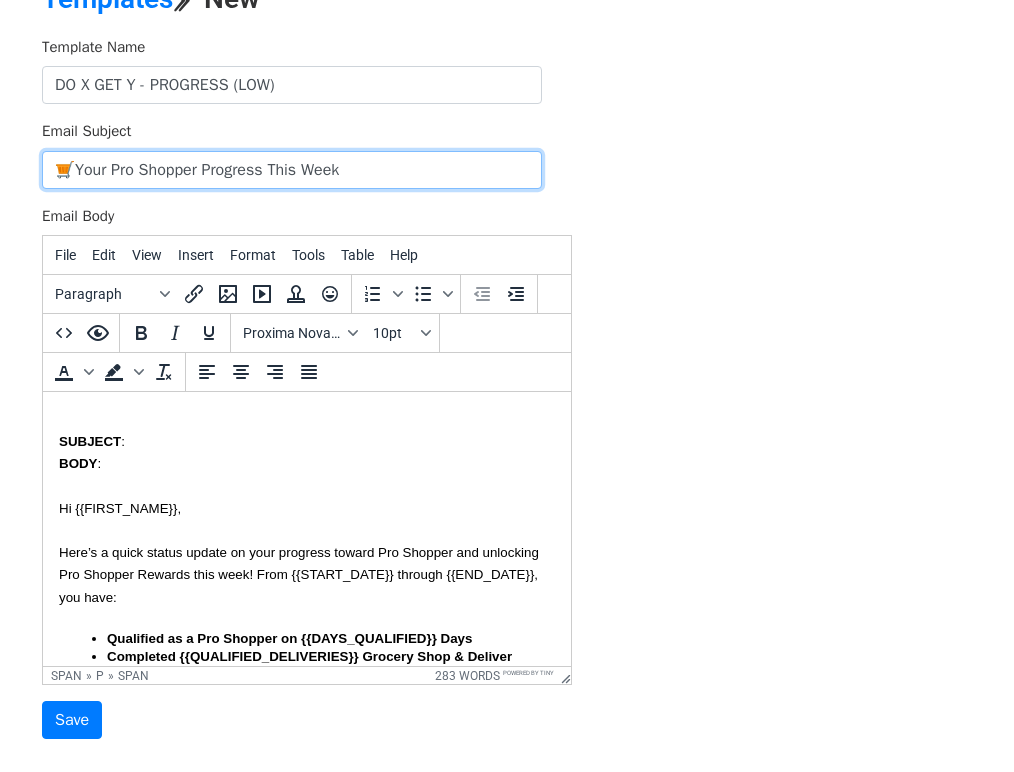 type on "🛒Your Pro Shopper Progress This Week" 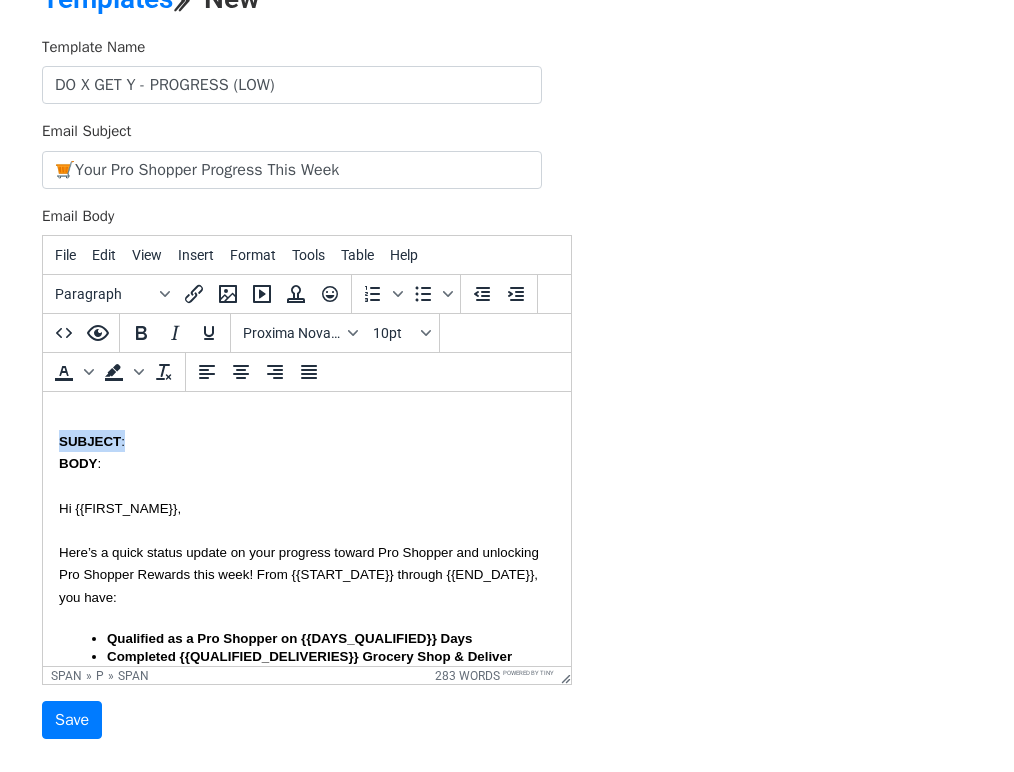 drag, startPoint x: 105, startPoint y: 480, endPoint x: 30, endPoint y: 421, distance: 95.42536 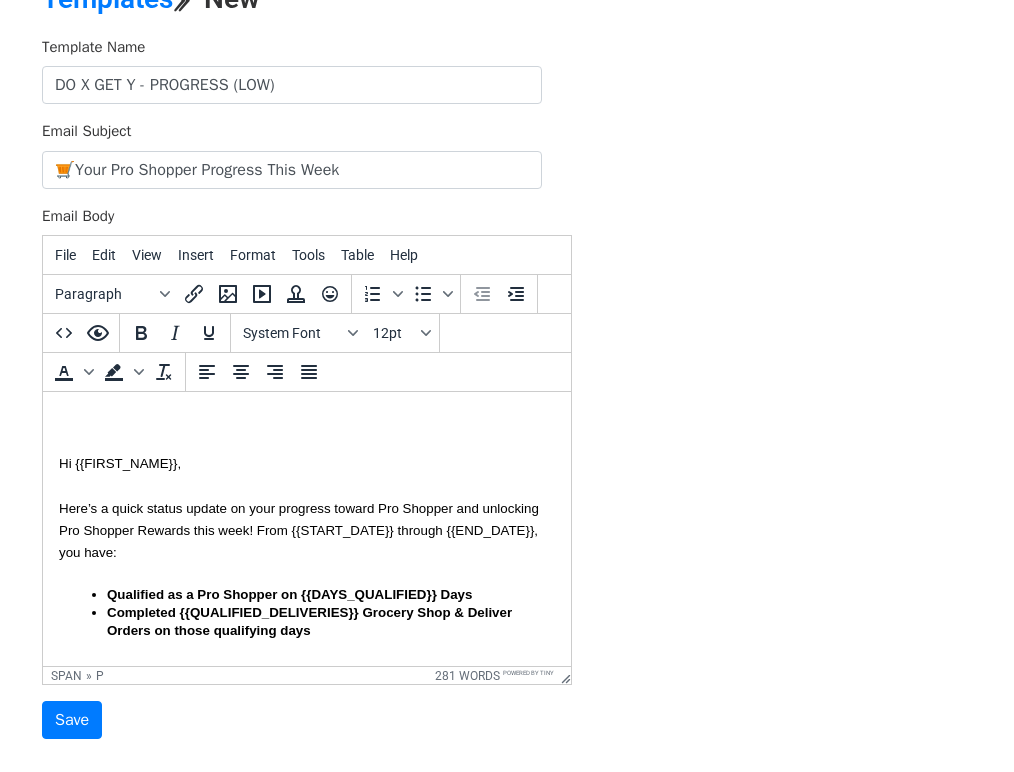 click on "Hi {{FIRST_NAME}}," at bounding box center [120, 463] 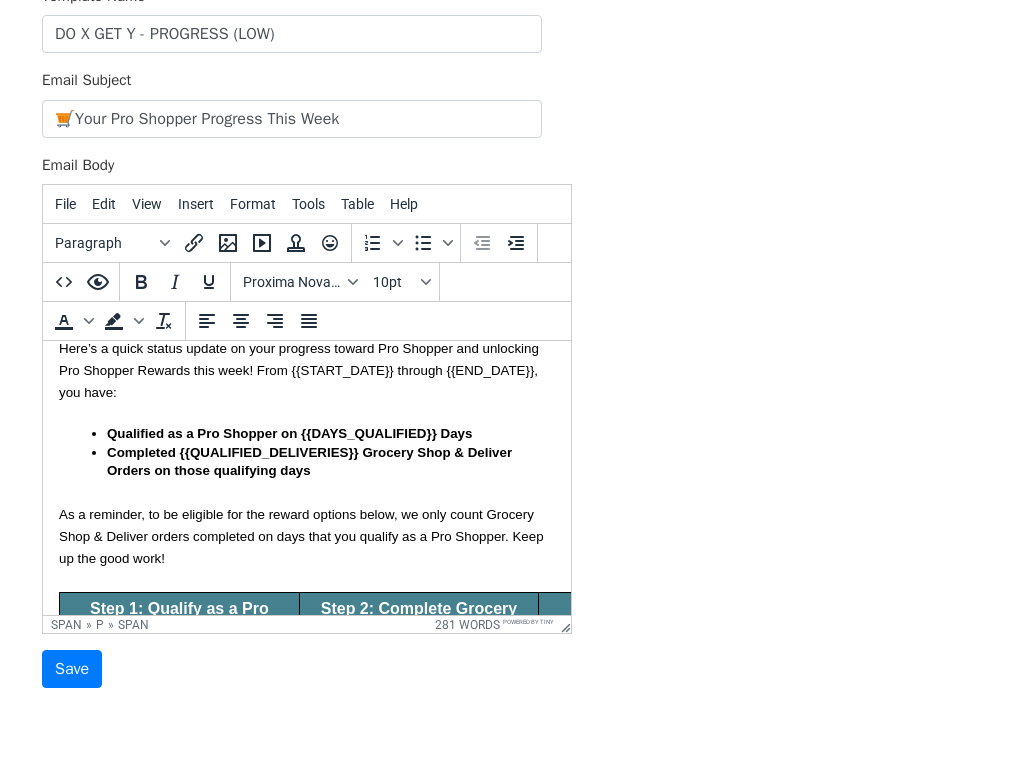 scroll, scrollTop: 163, scrollLeft: 0, axis: vertical 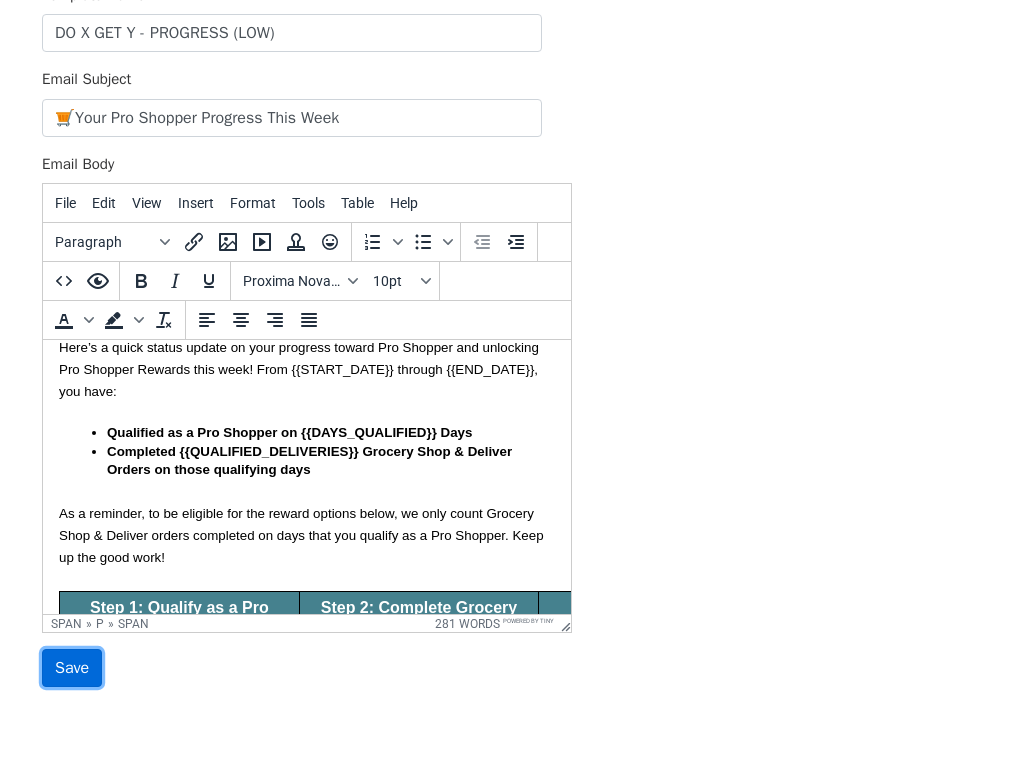 click on "Save" at bounding box center [72, 668] 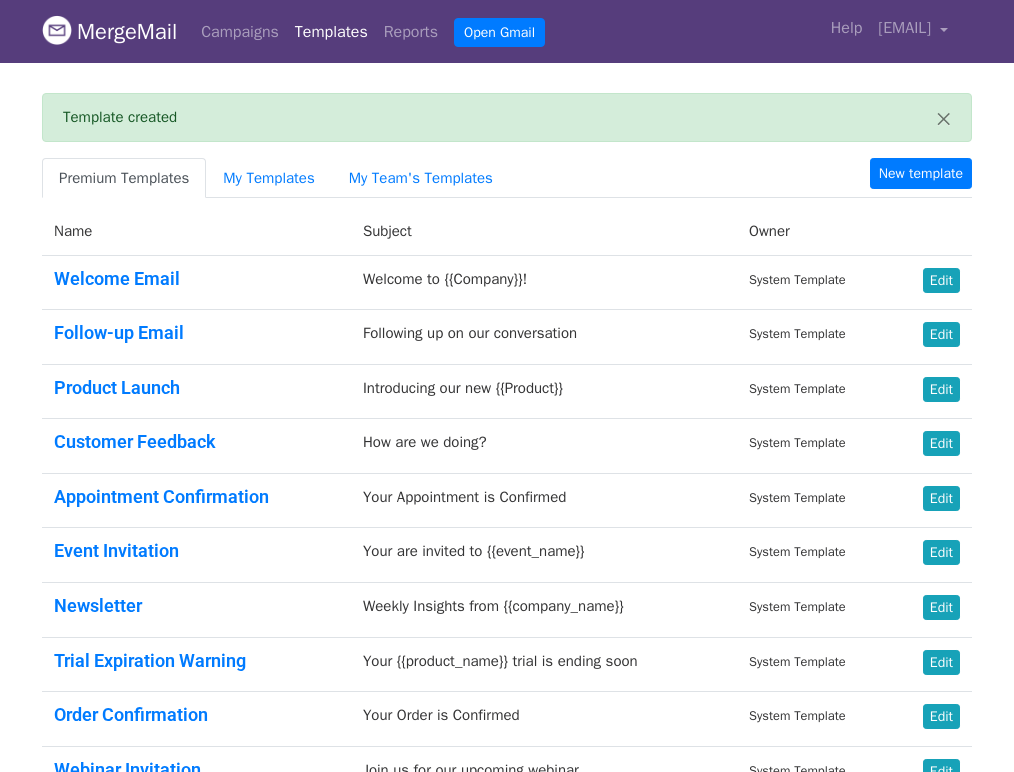 scroll, scrollTop: 0, scrollLeft: 0, axis: both 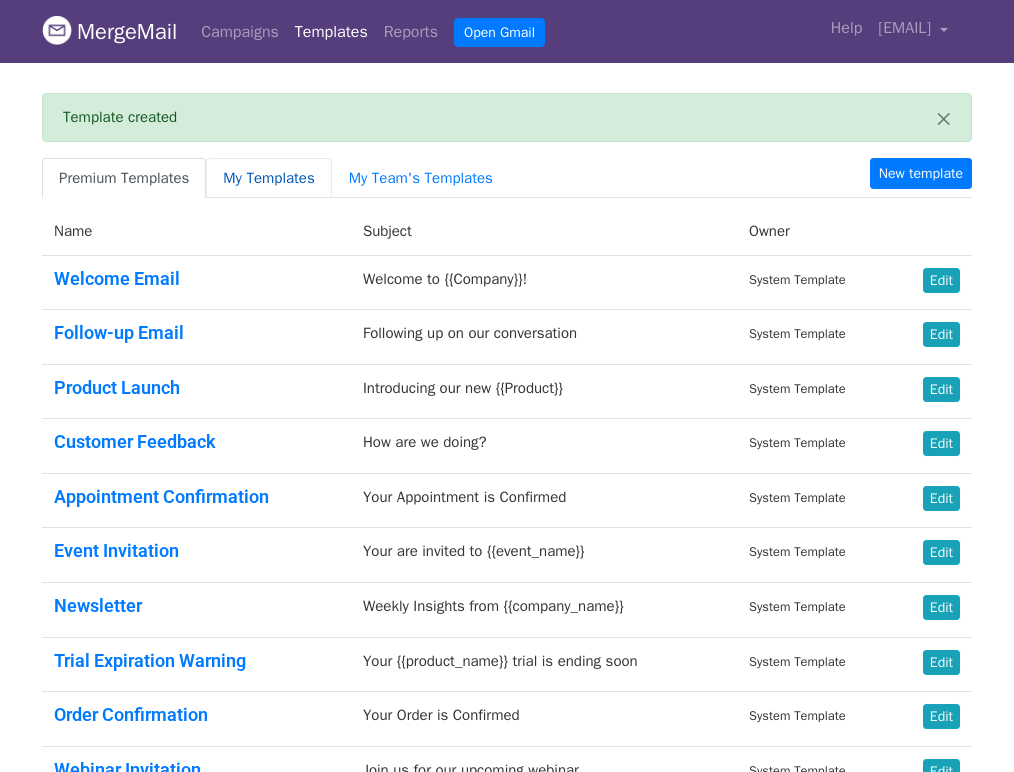 click on "My Templates" at bounding box center (268, 178) 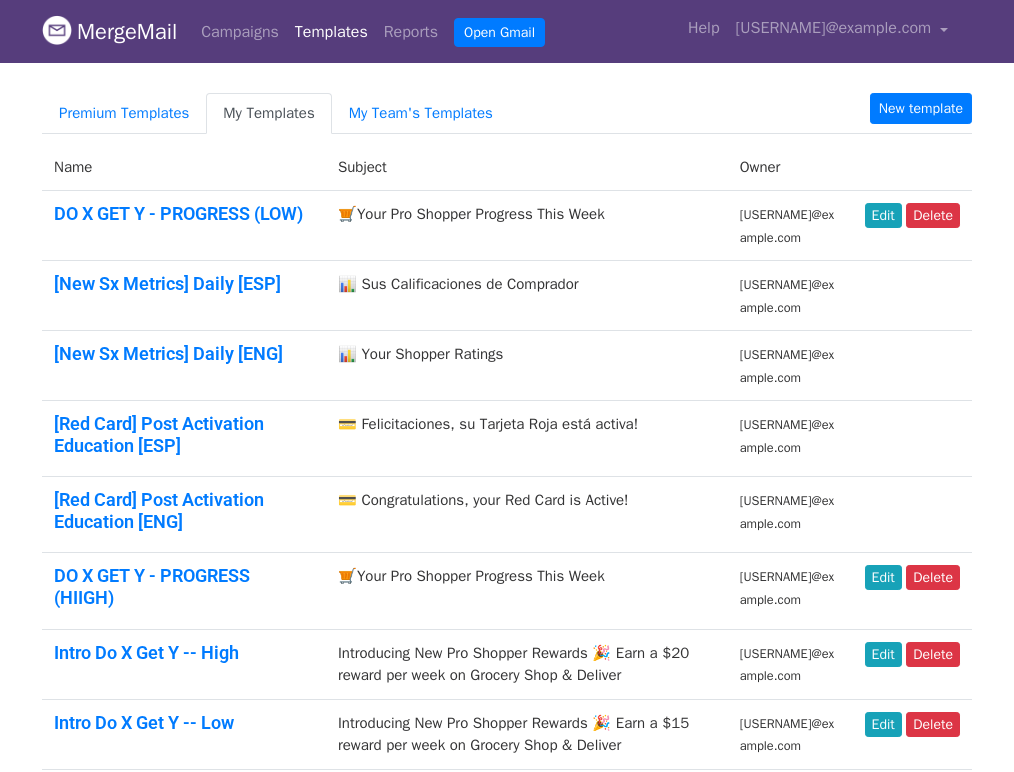 scroll, scrollTop: 0, scrollLeft: 0, axis: both 